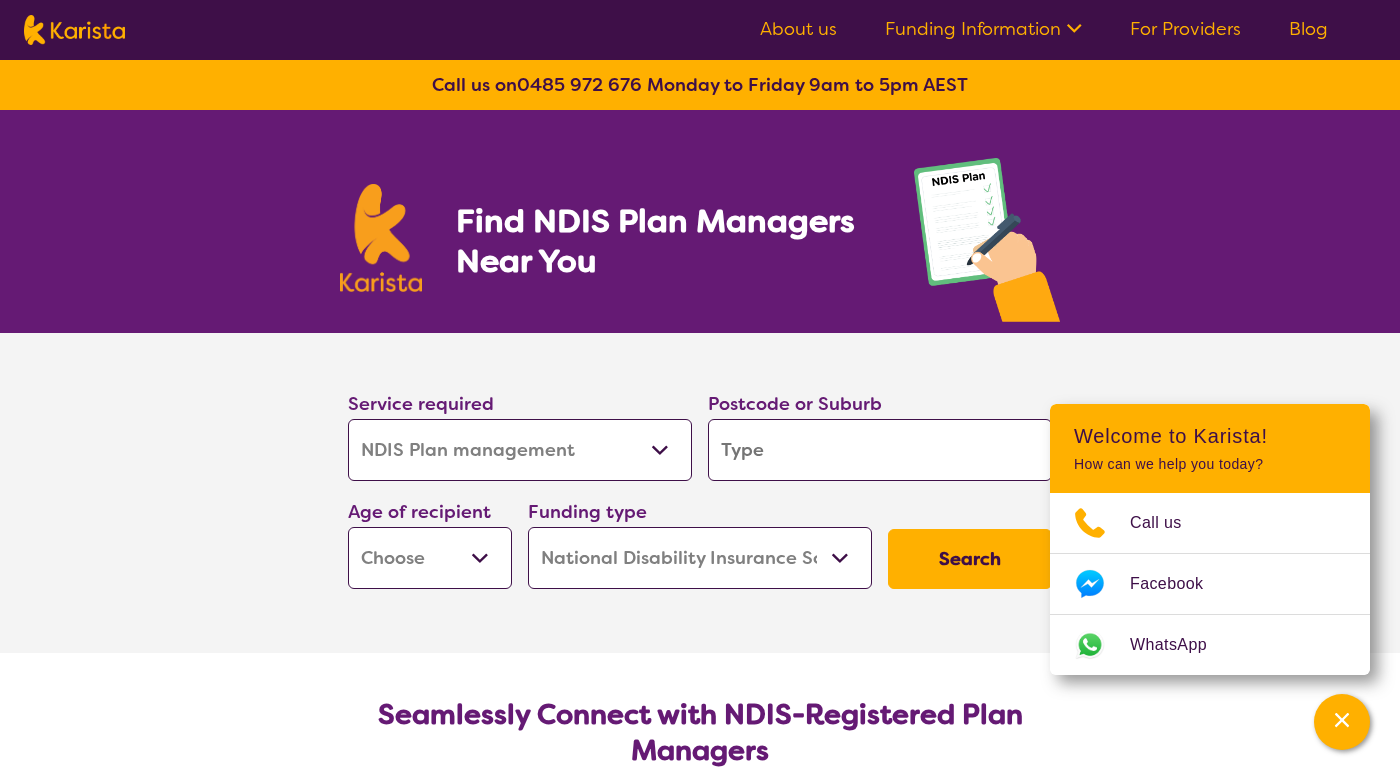 select on "NDIS Plan management" 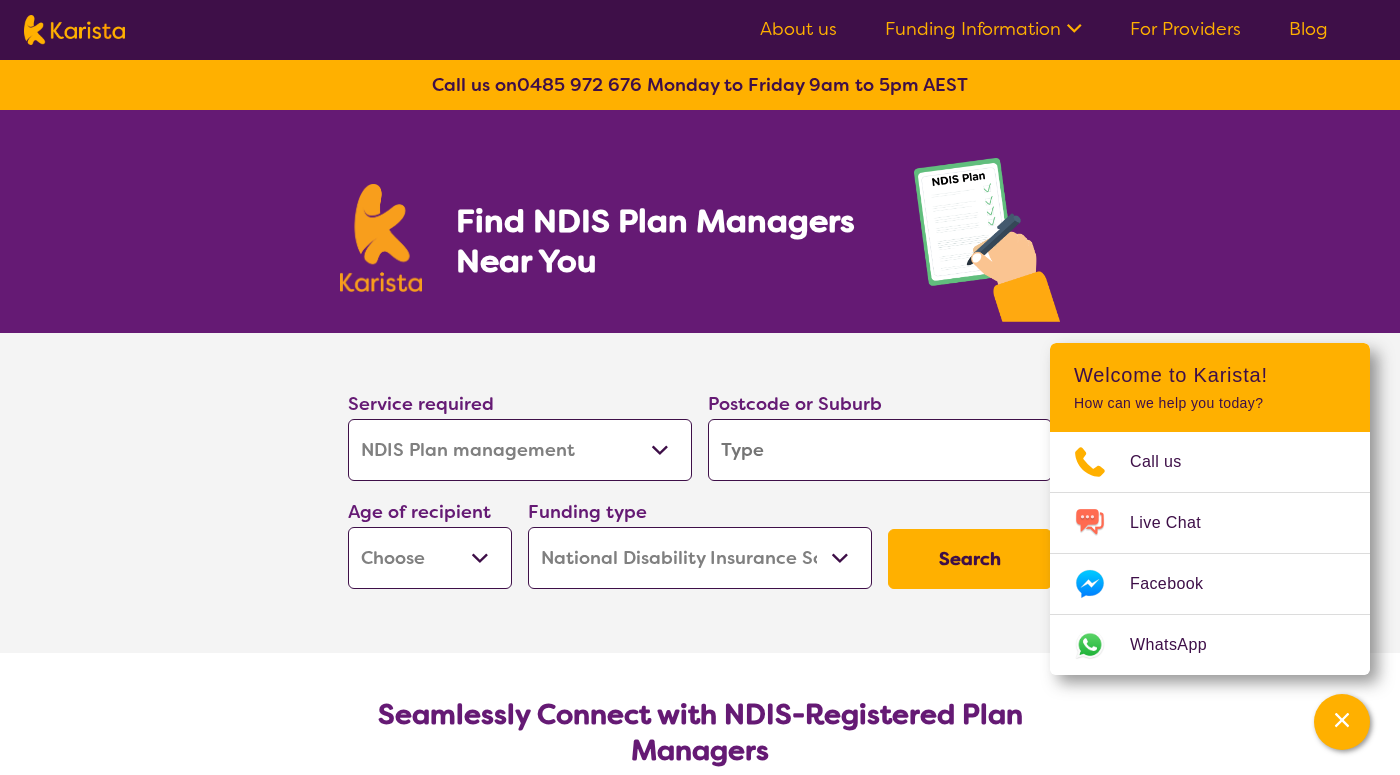 scroll, scrollTop: 0, scrollLeft: 0, axis: both 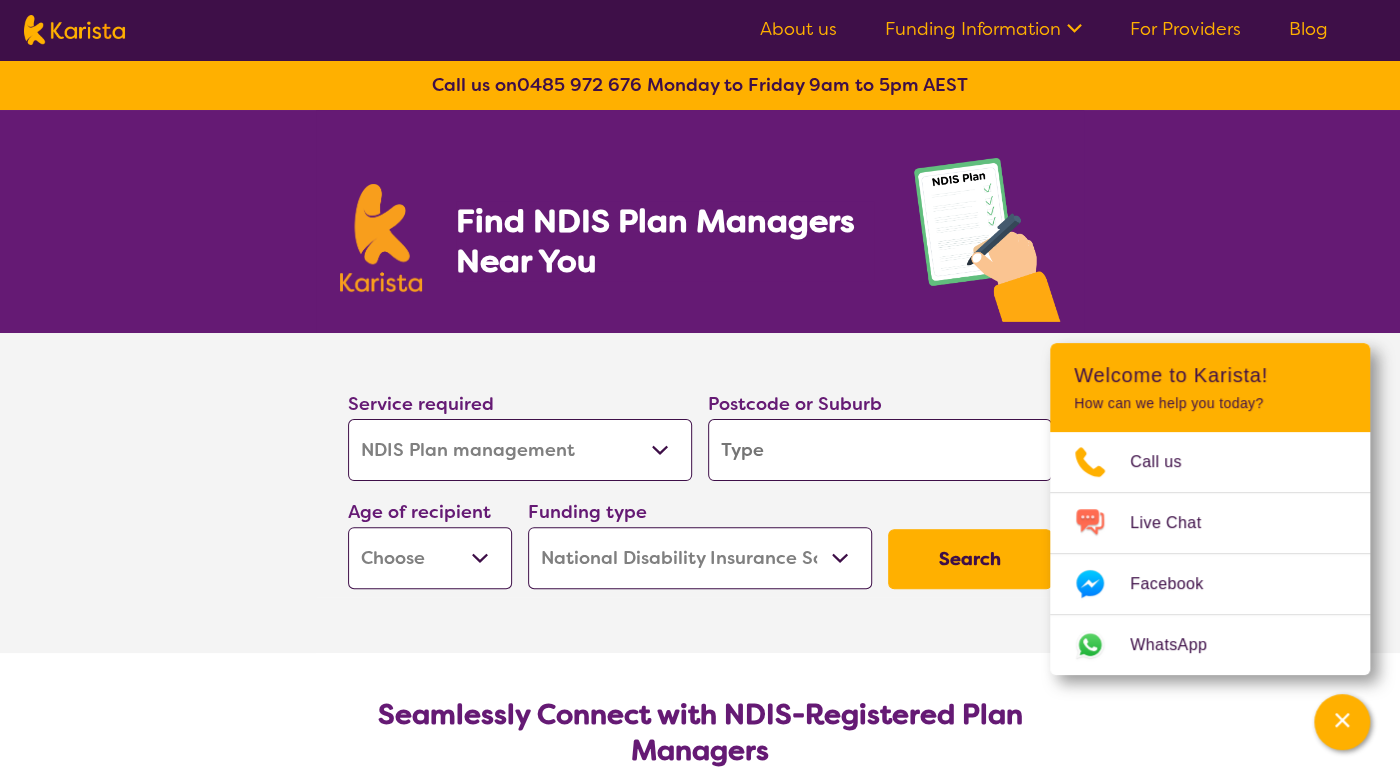 click 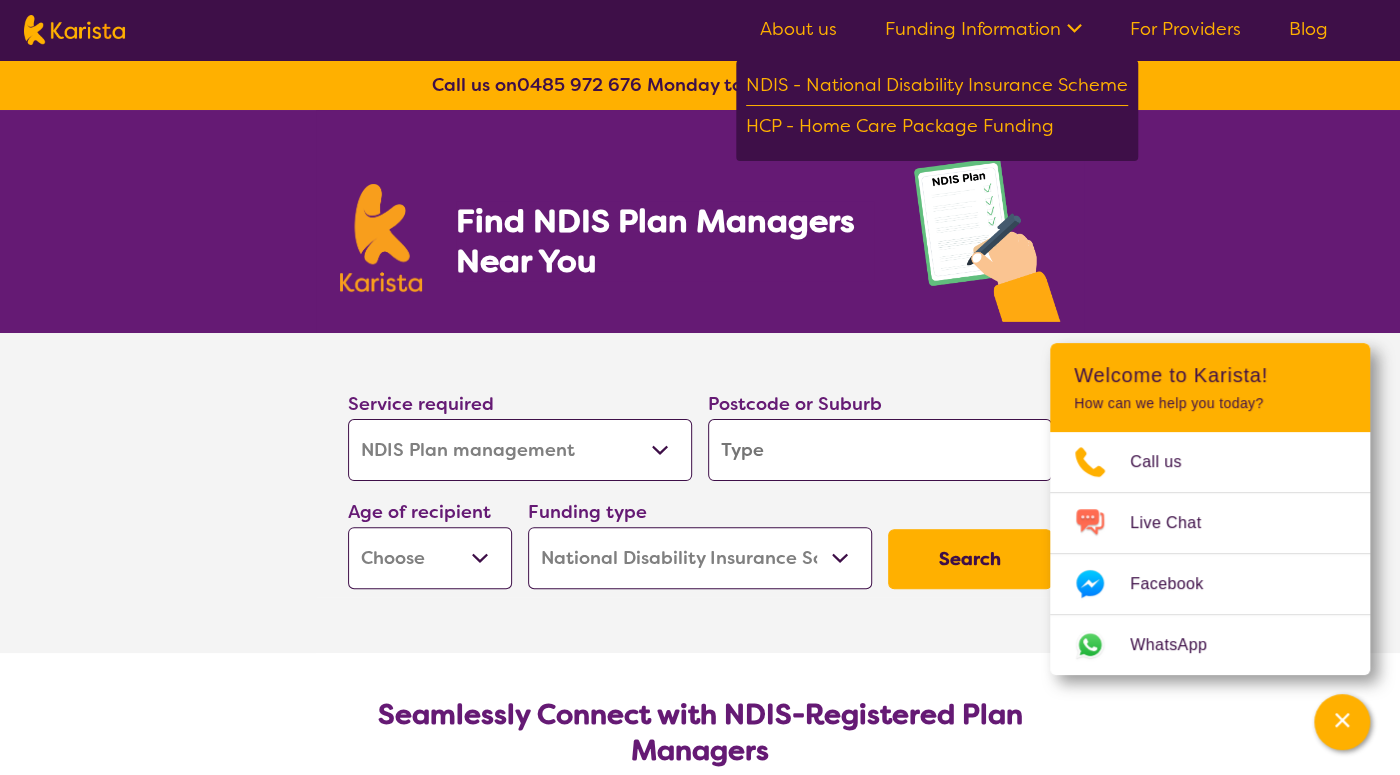 click 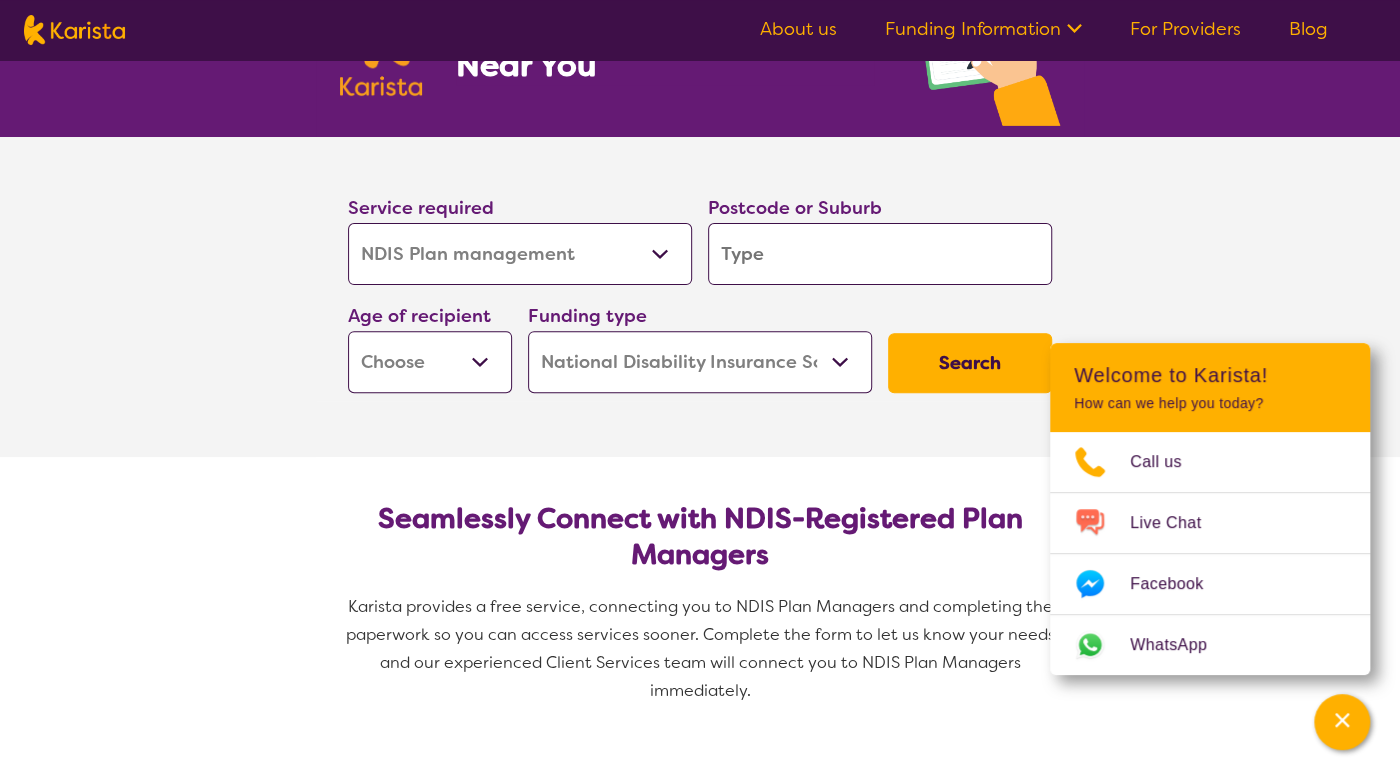 scroll, scrollTop: 210, scrollLeft: 0, axis: vertical 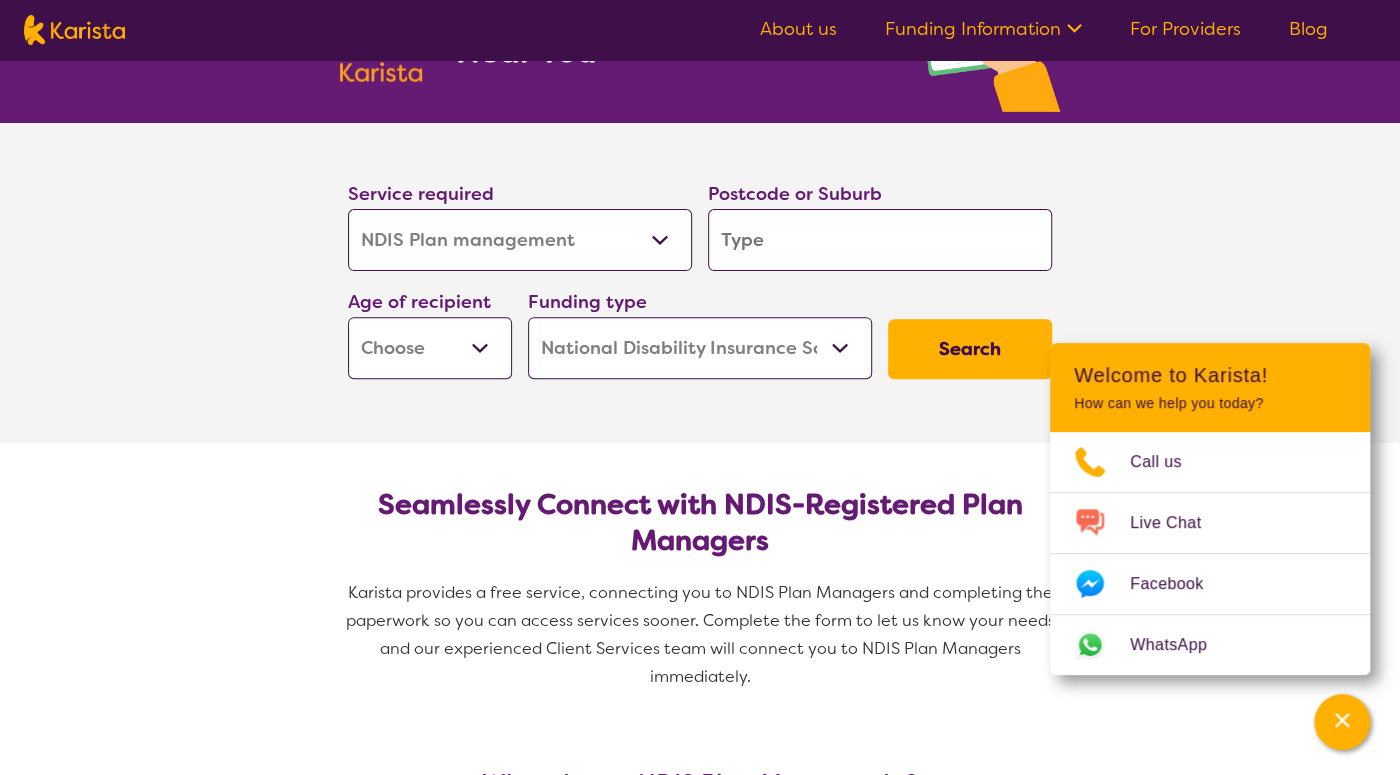 click on "Allied Health Assistant Assessment (ADHD or Autism) Behaviour support Counselling Dietitian Domestic and home help Employment Support Exercise physiology Home Care Package Provider Key Worker NDIS Plan management NDIS Support Coordination Nursing services Occupational therapy Personal care Physiotherapy Podiatry Psychology Psychosocial Recovery Coach Respite Speech therapy Support worker Supported accommodation" at bounding box center [520, 240] 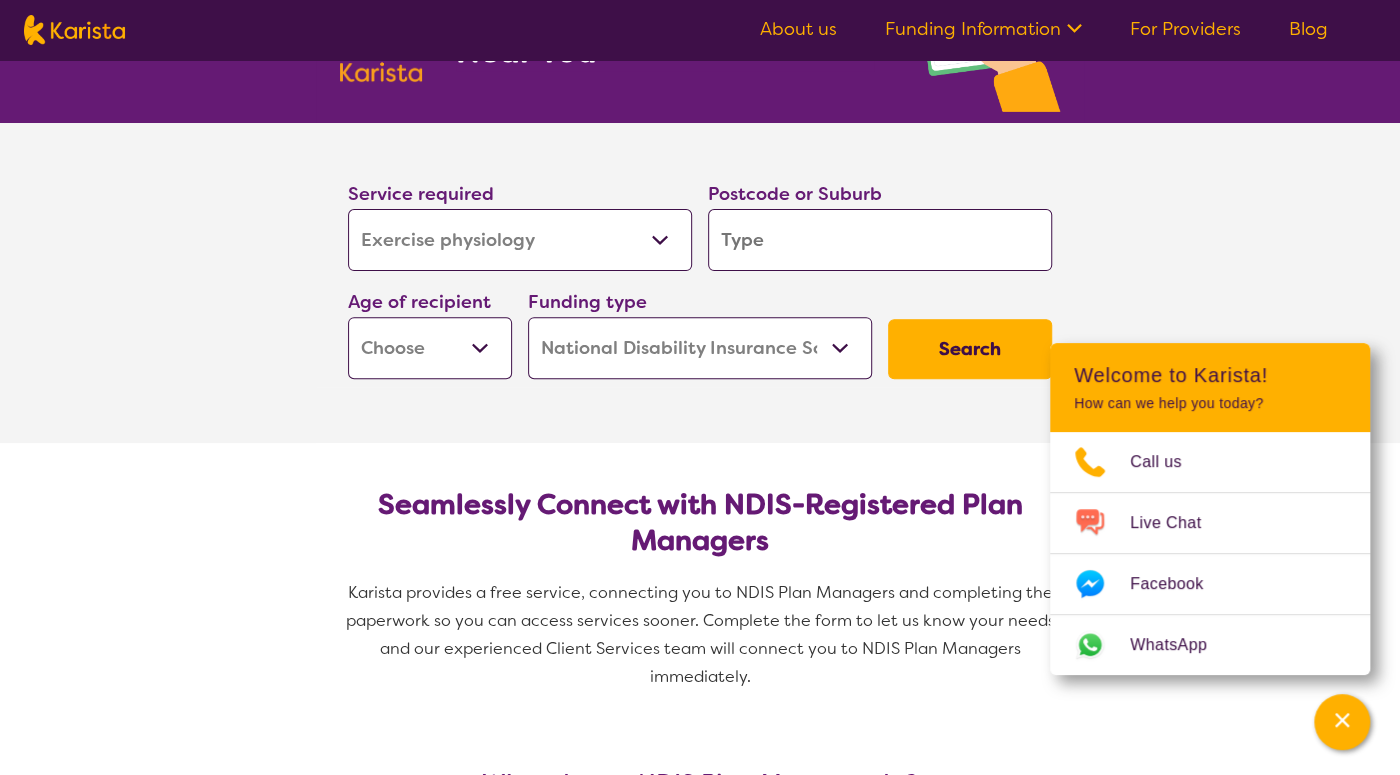 click on "Exercise physiology" at bounding box center [0, 0] 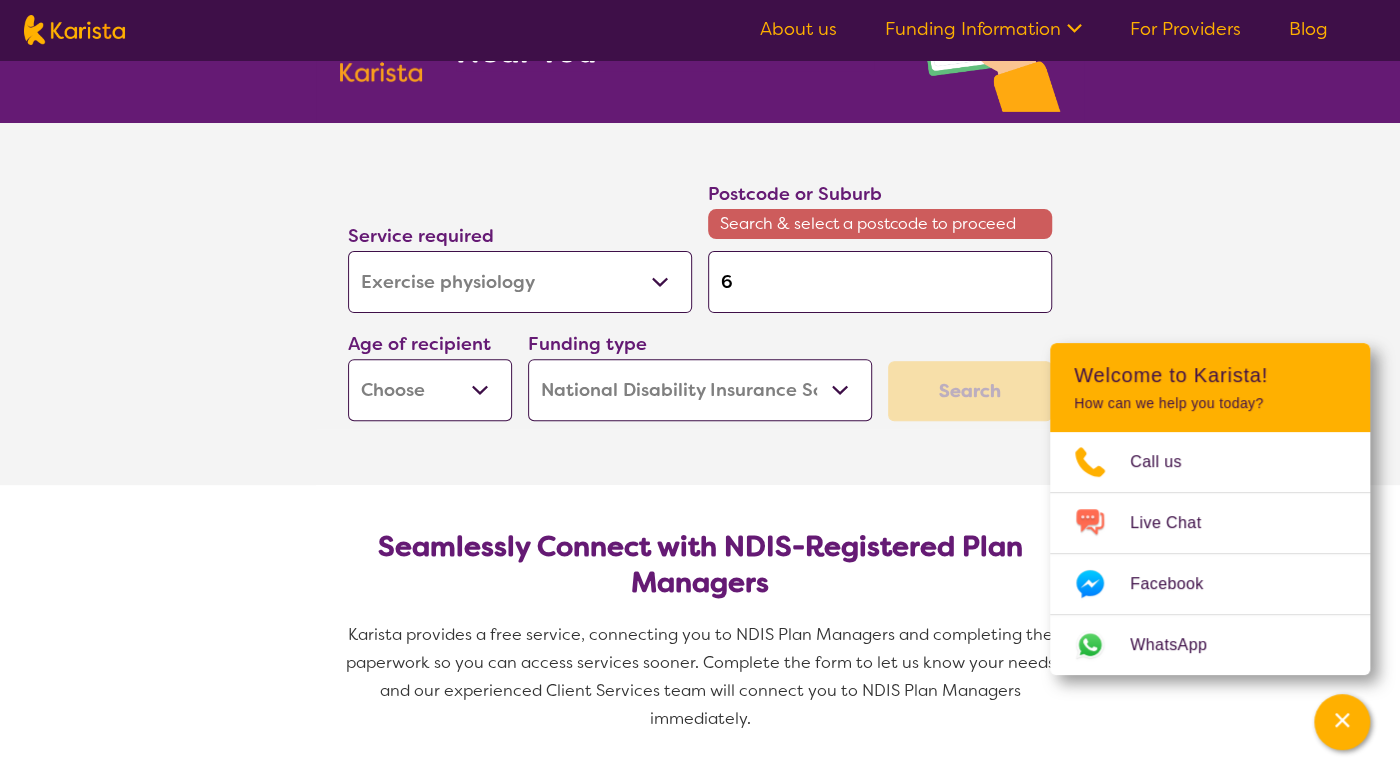 type on "61" 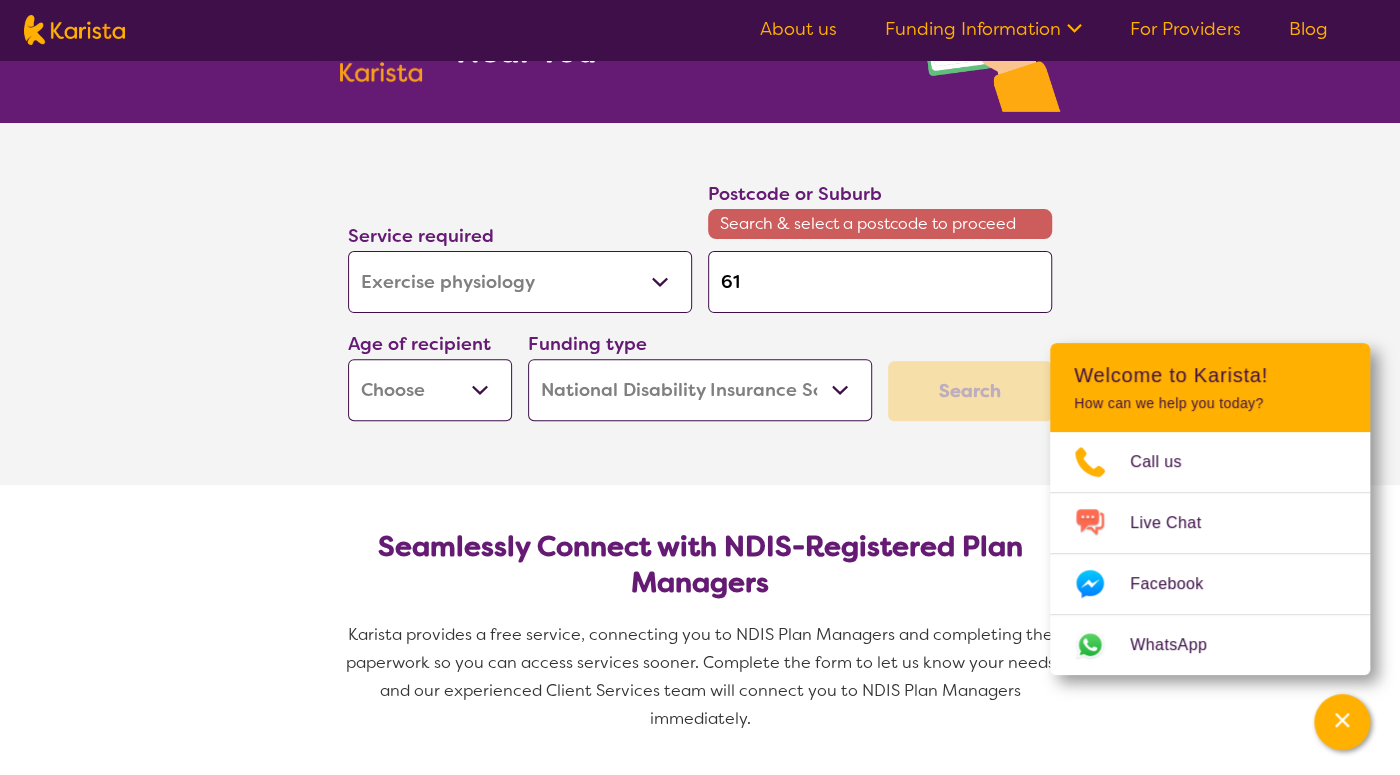 type on "[POSTCODE]" 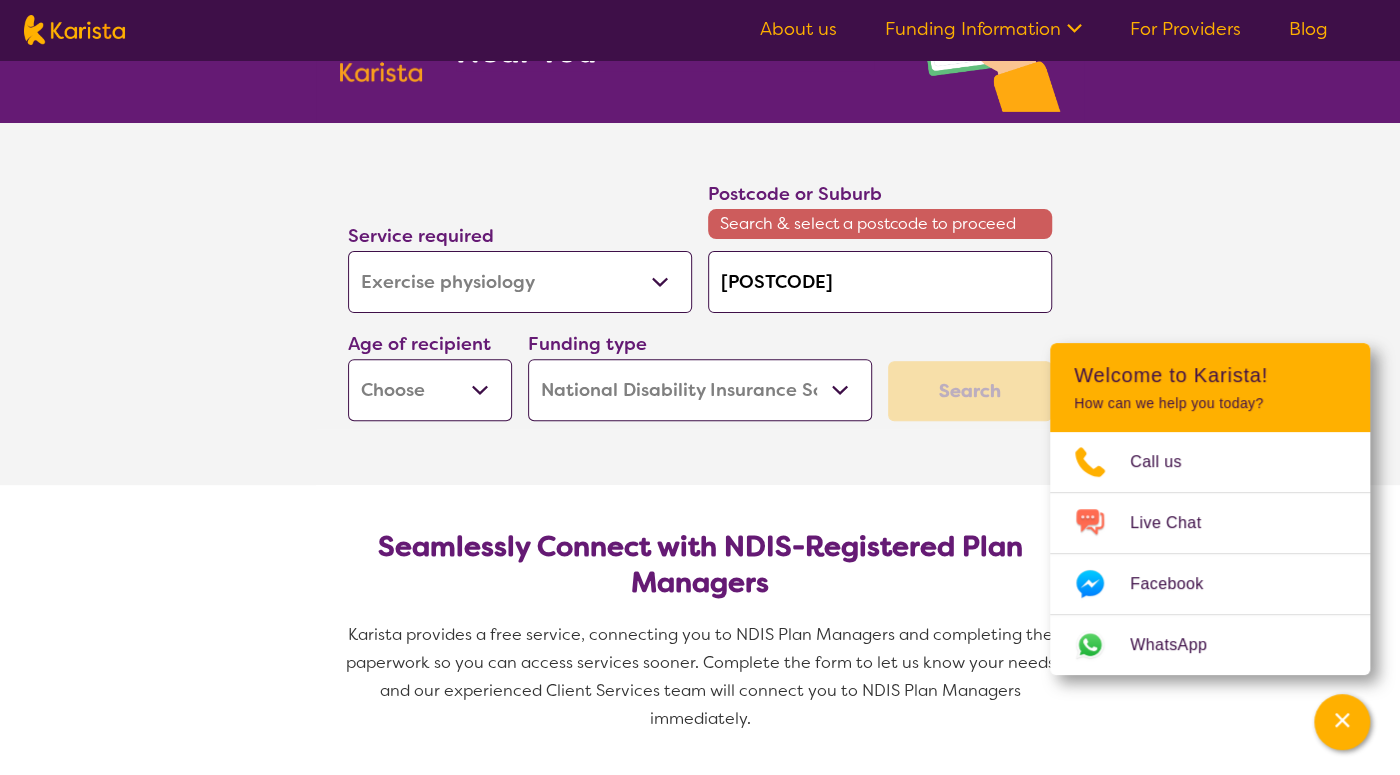 type on "[POSTCODE]" 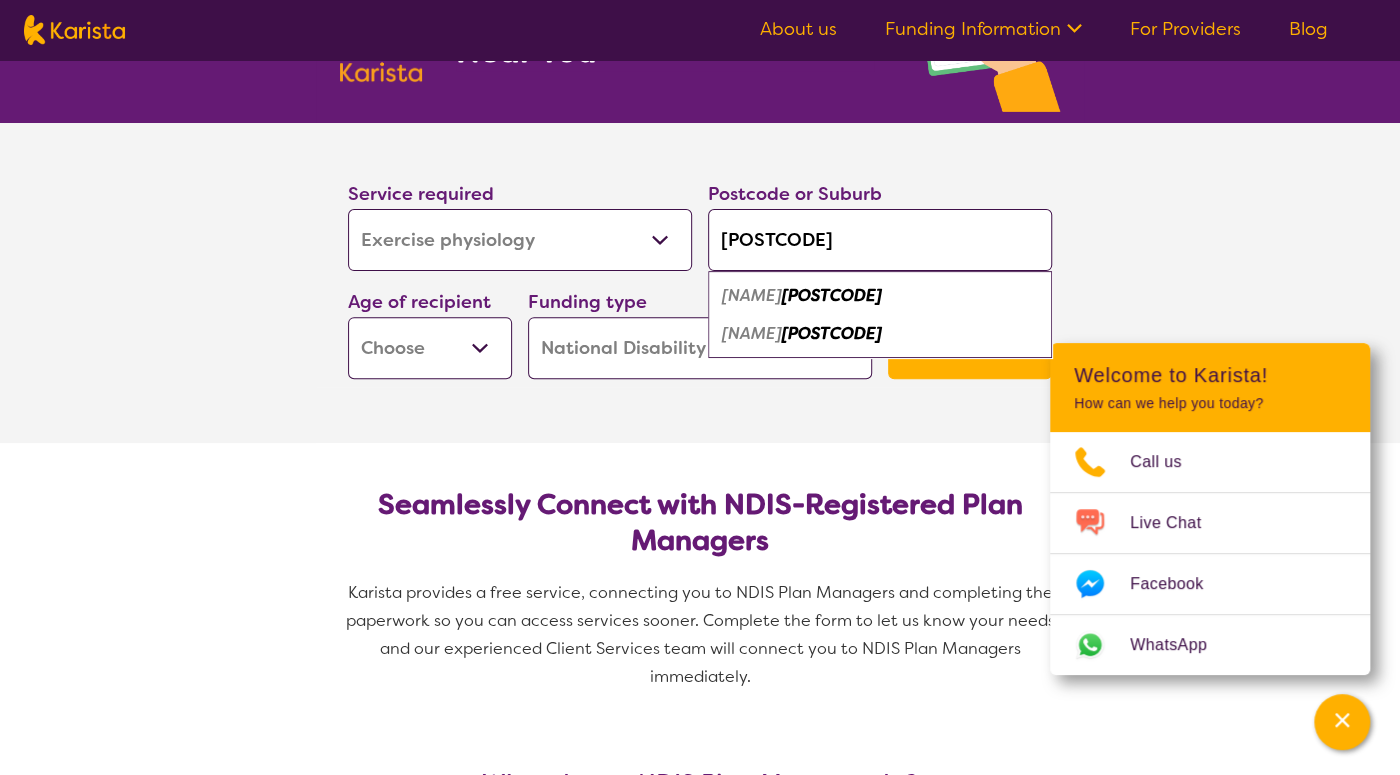 type on "[POSTCODE]" 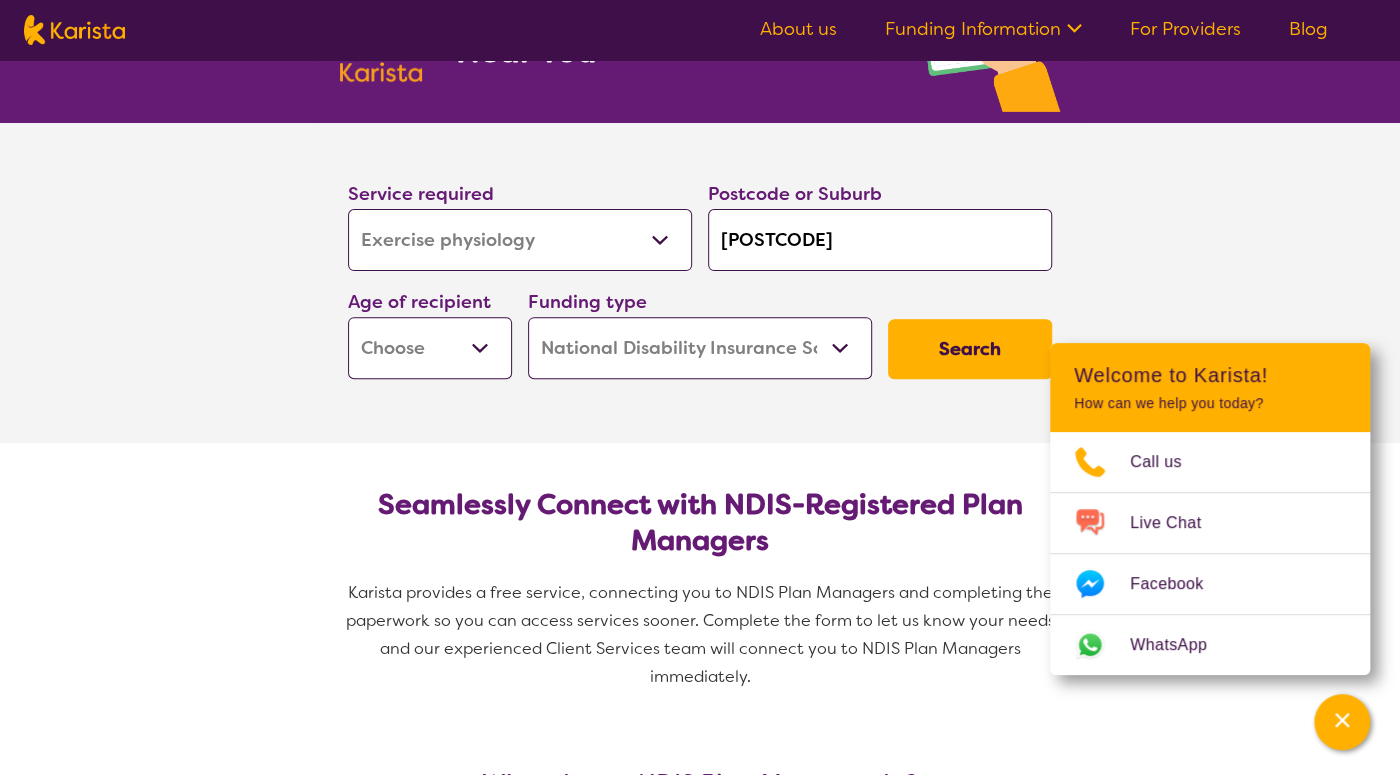 click on "Early Childhood - 0 to 9 Child - 10 to 11 Adolescent - 12 to 17 Adult - 18 to 64 Aged - 65+" at bounding box center (430, 348) 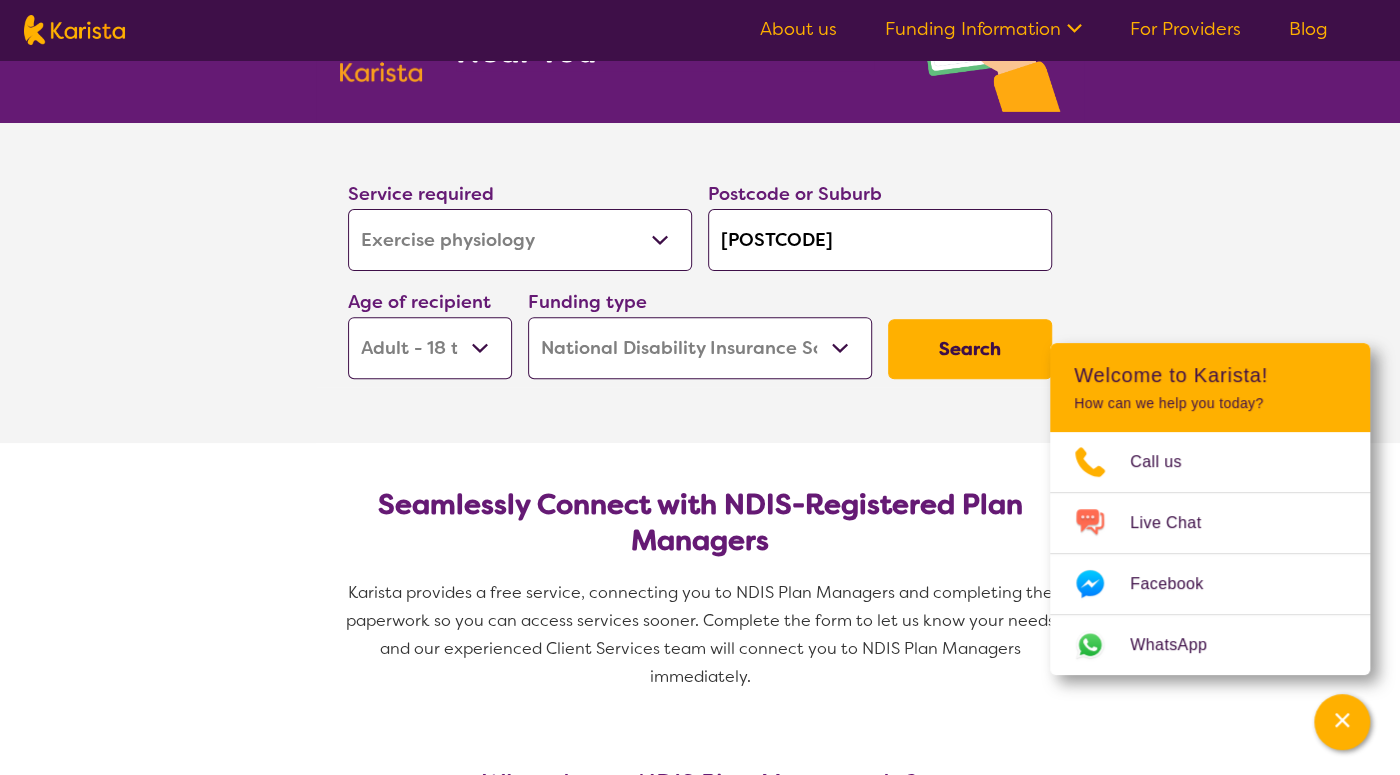 click on "Adult - 18 to 64" at bounding box center (0, 0) 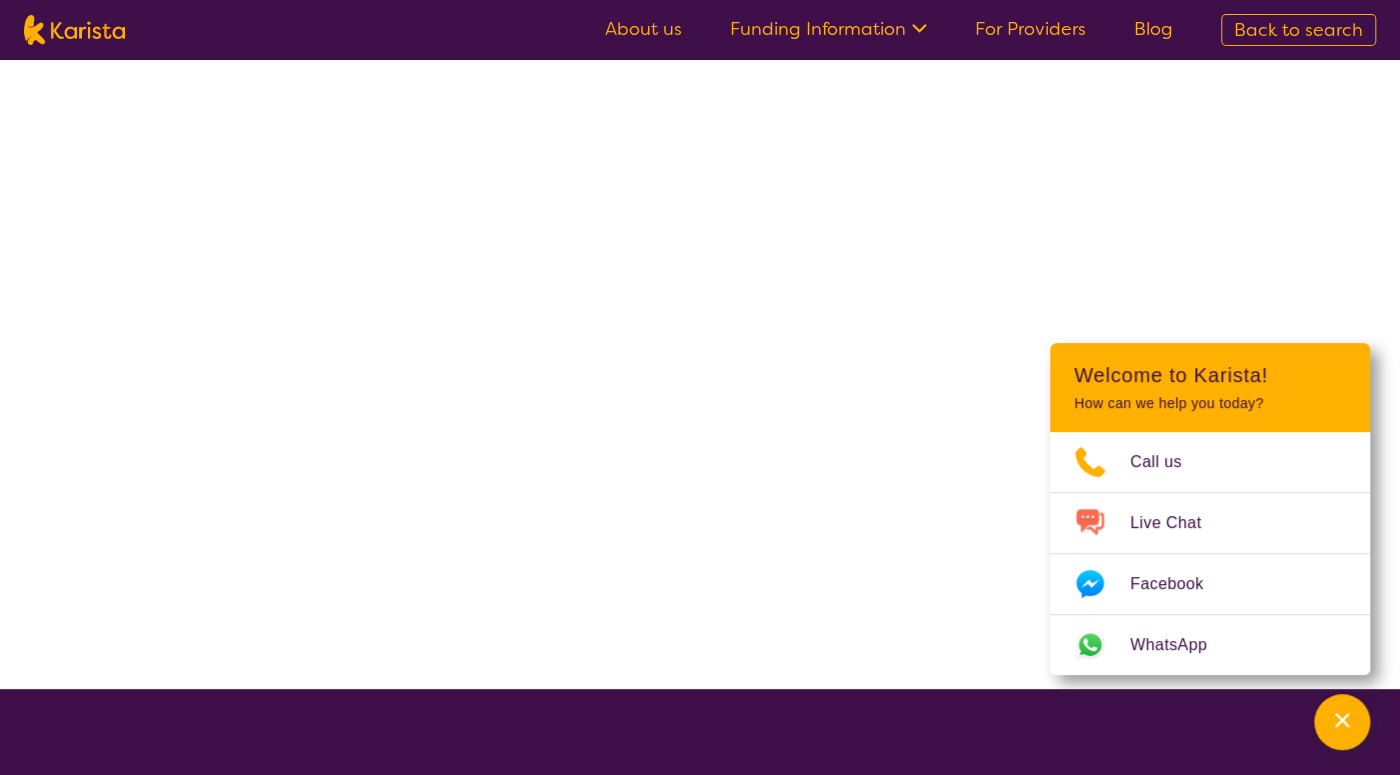 scroll, scrollTop: 0, scrollLeft: 0, axis: both 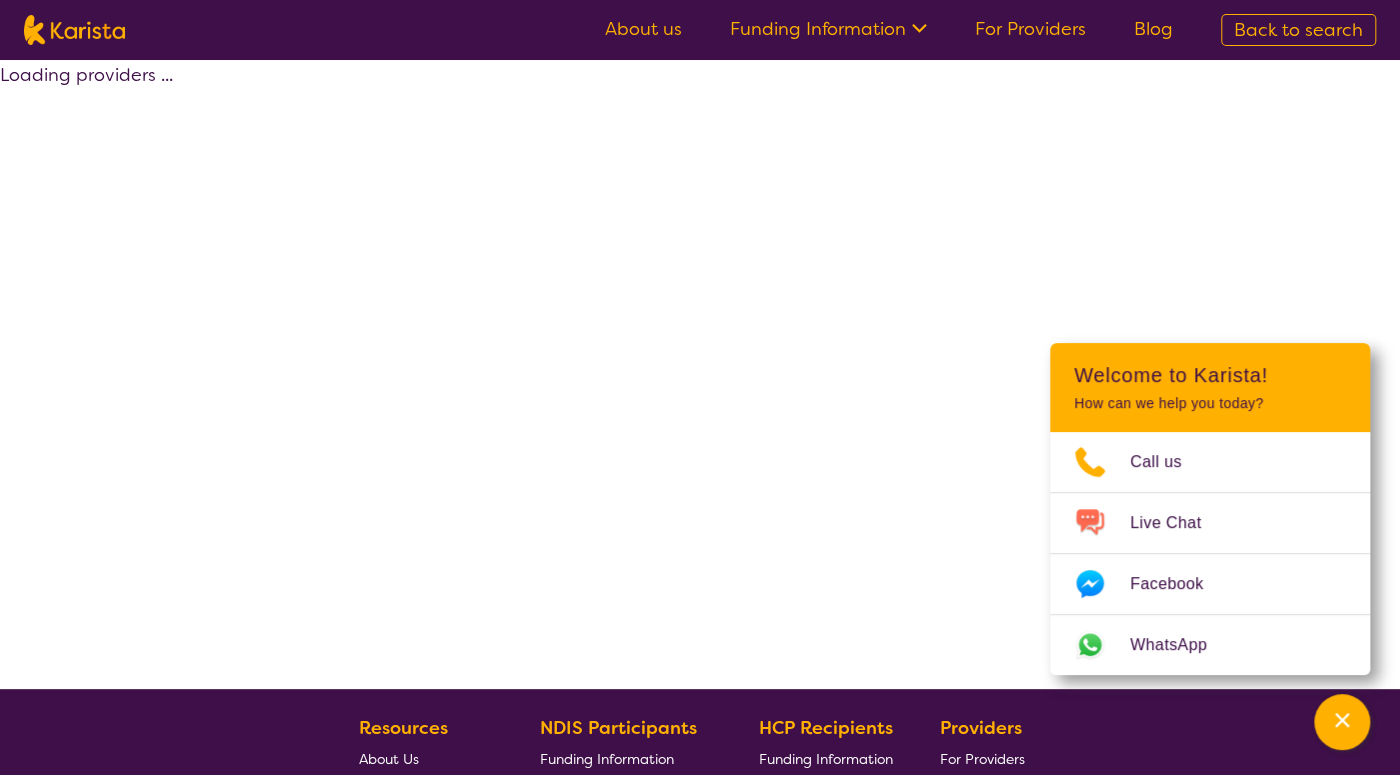 select on "by_score" 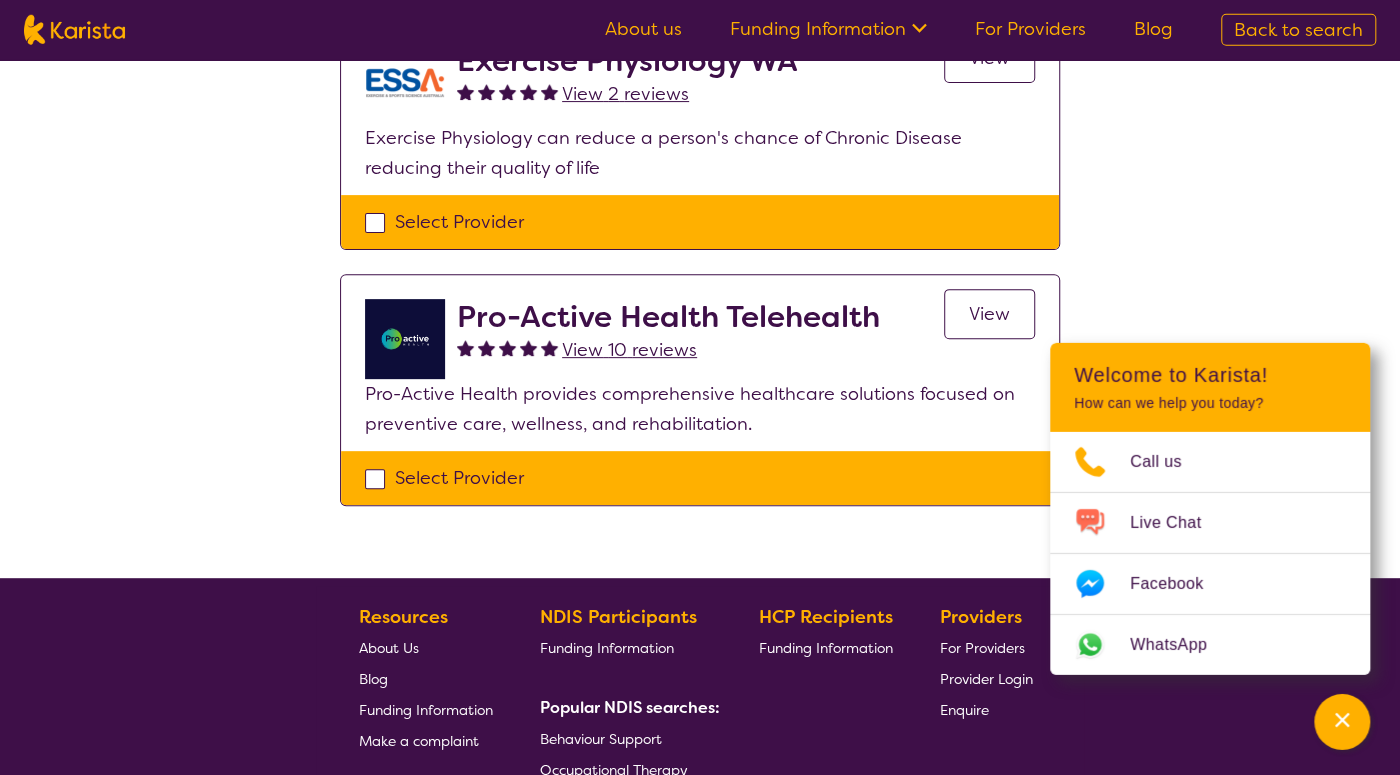 scroll, scrollTop: 0, scrollLeft: 0, axis: both 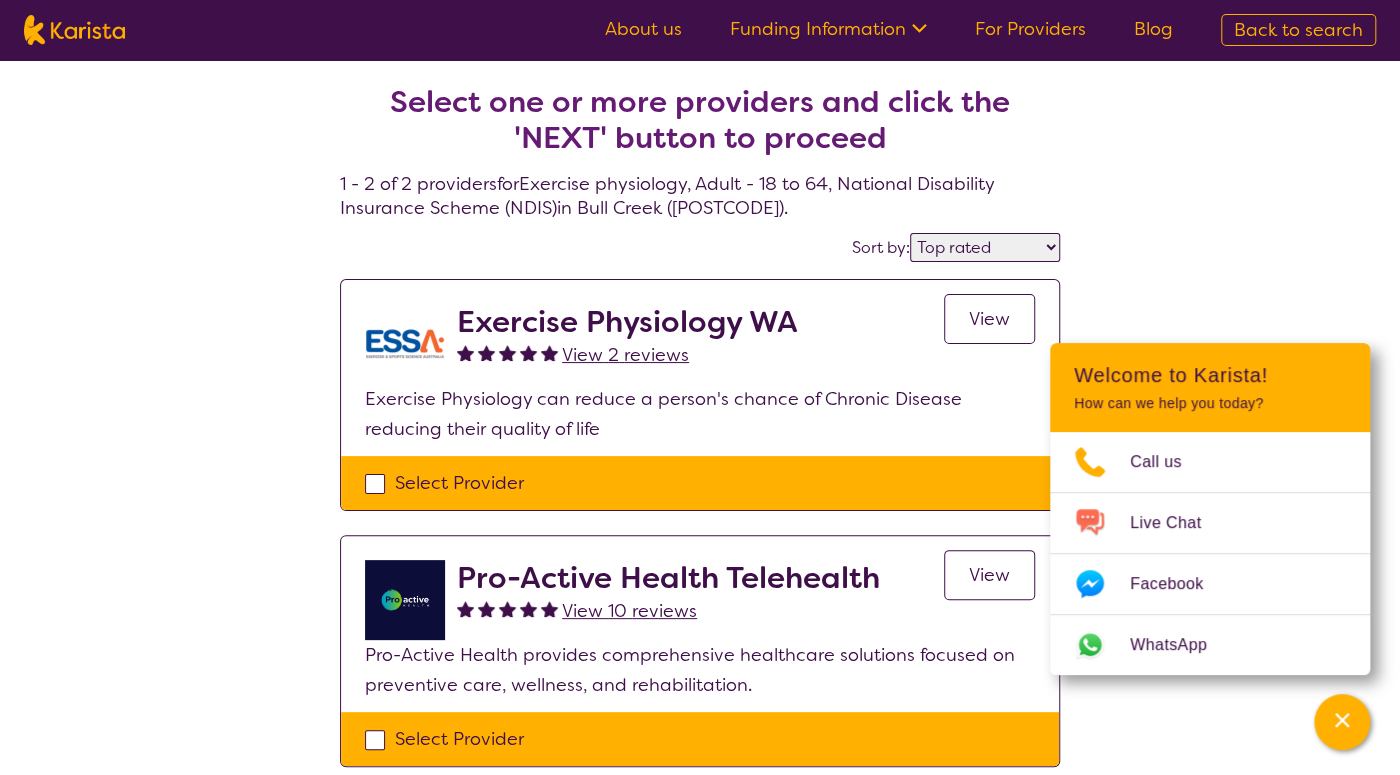select on "NDIS Plan management" 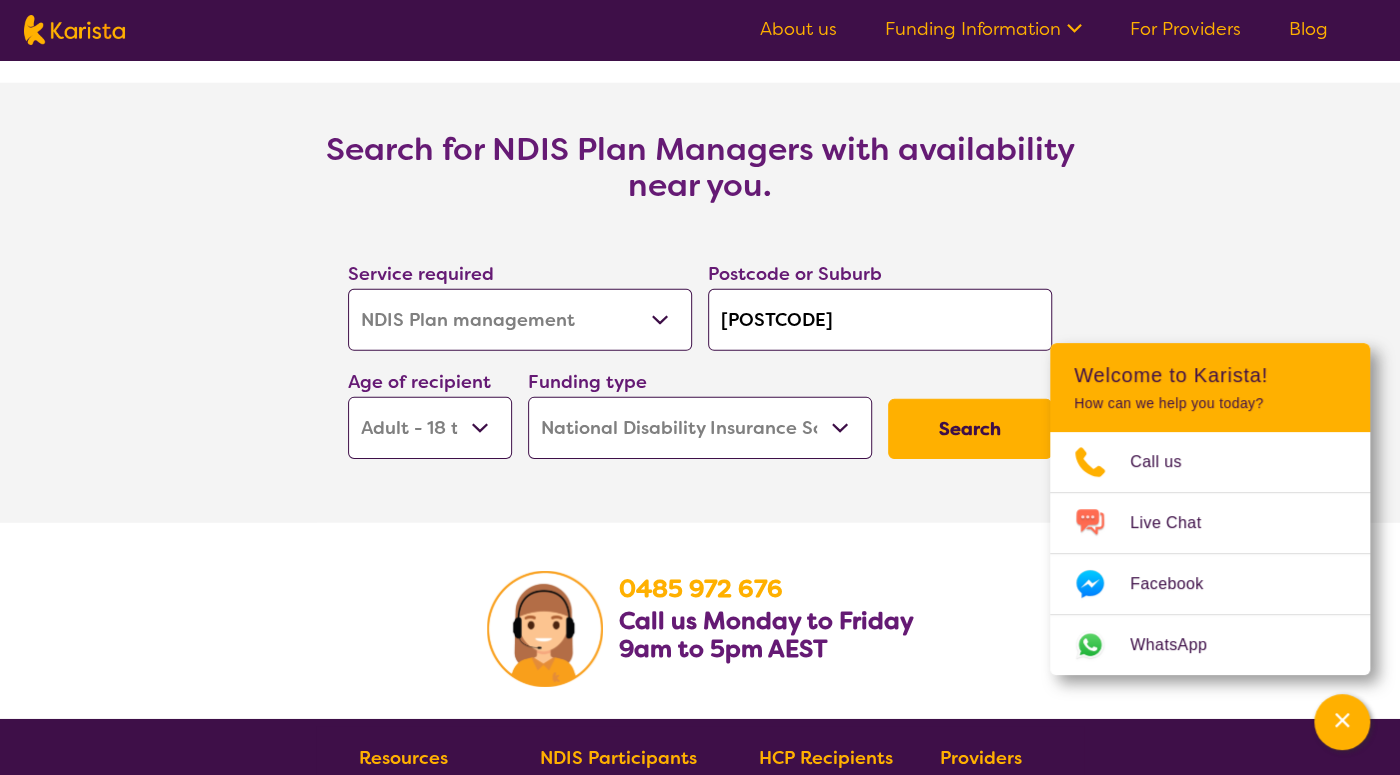 scroll, scrollTop: 3664, scrollLeft: 0, axis: vertical 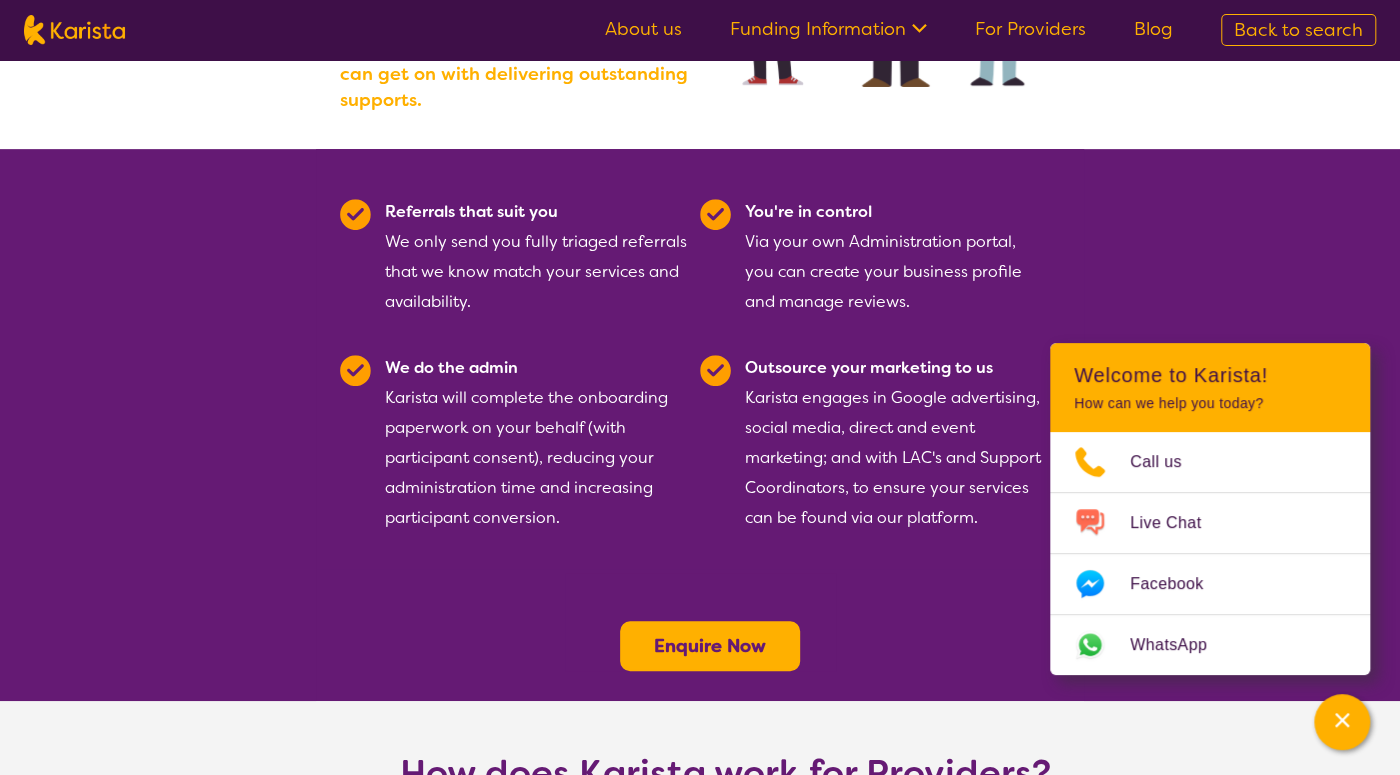 click on "Enquire Now" at bounding box center (710, 646) 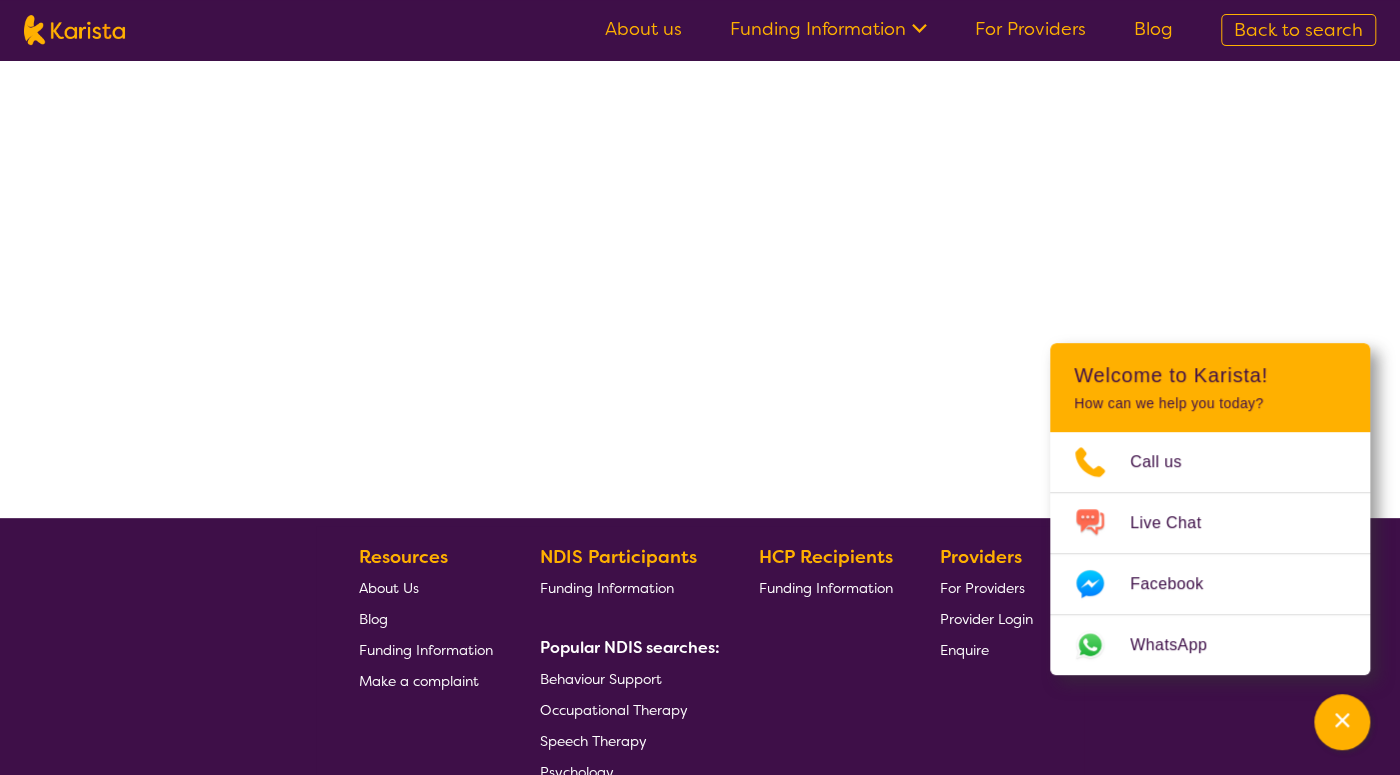 scroll, scrollTop: 0, scrollLeft: 0, axis: both 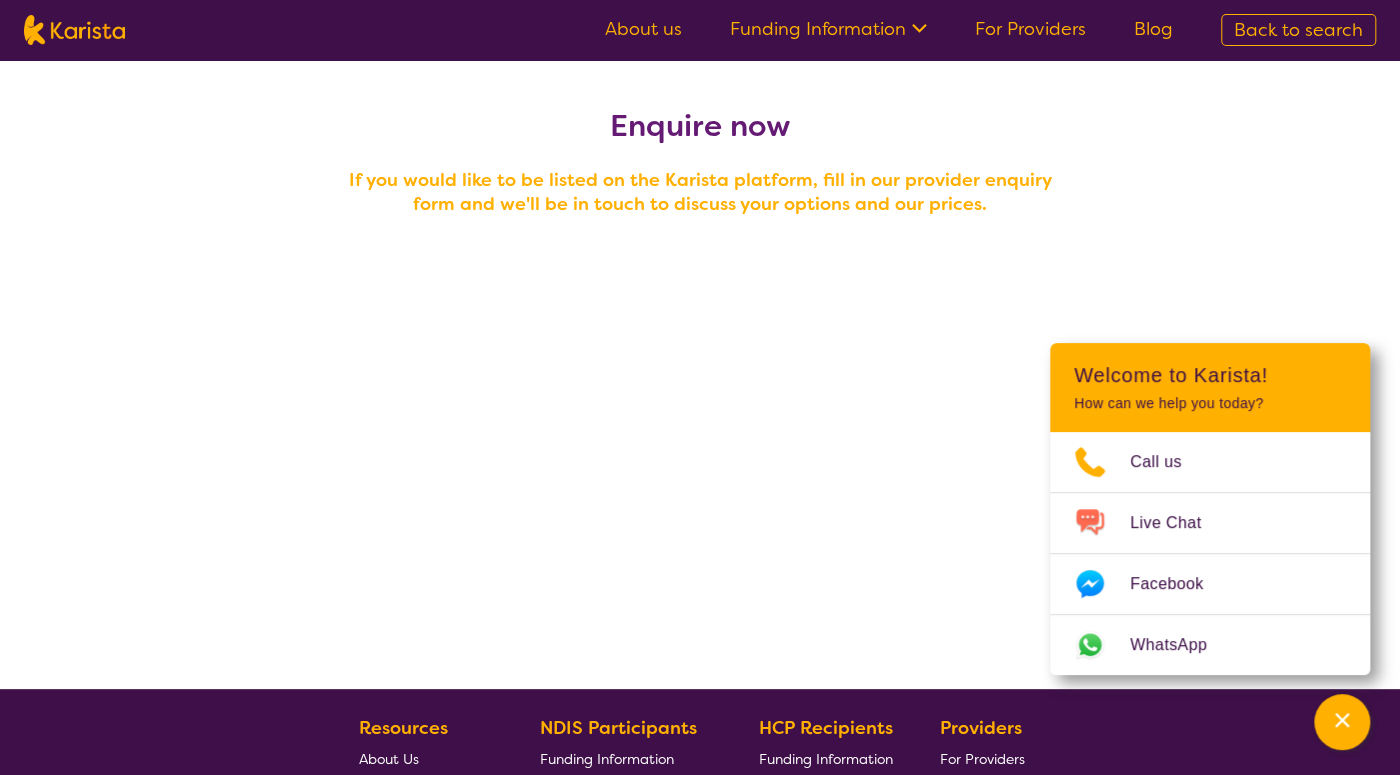 click on "If you would like to be listed on the Karista platform, fill in our
provider enquiry form and we'll be in touch to discuss your options
and our prices." at bounding box center [700, 192] 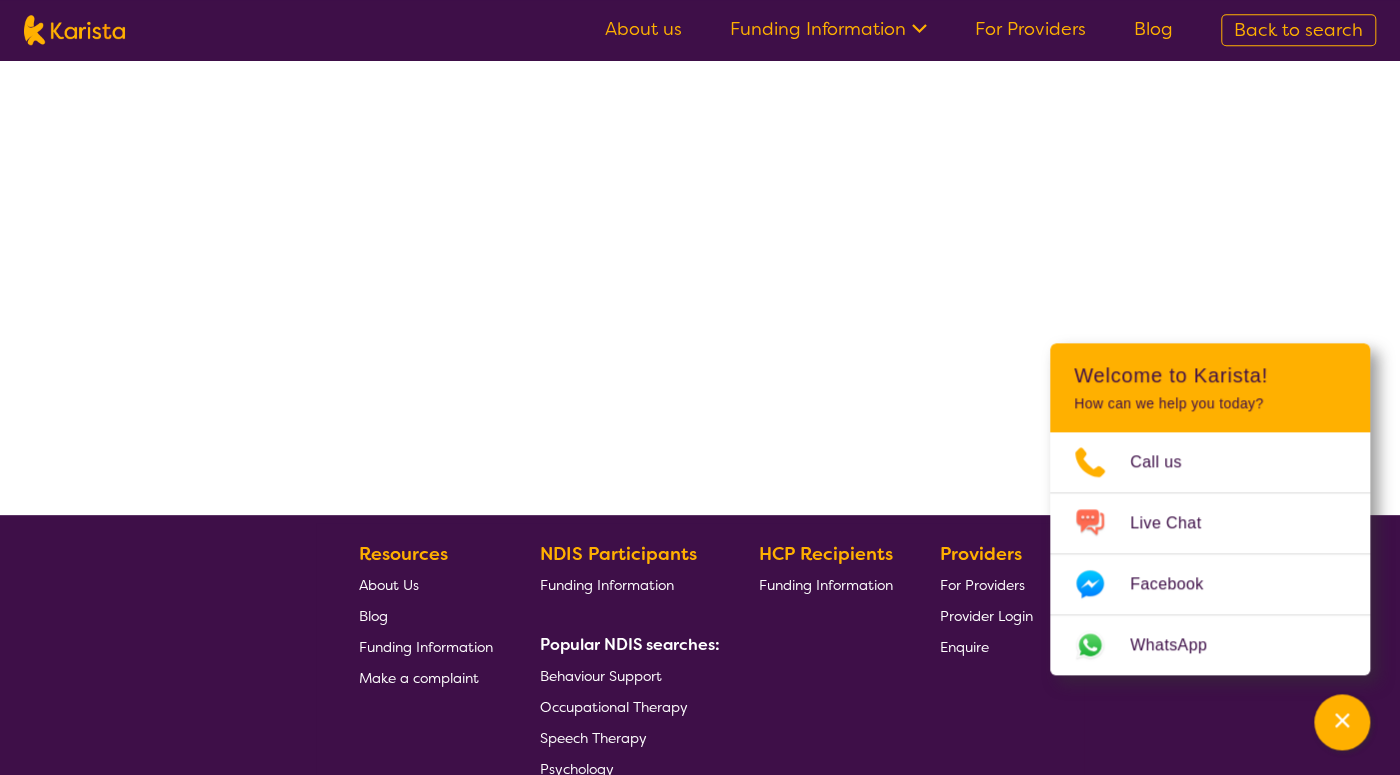 scroll, scrollTop: 210, scrollLeft: 0, axis: vertical 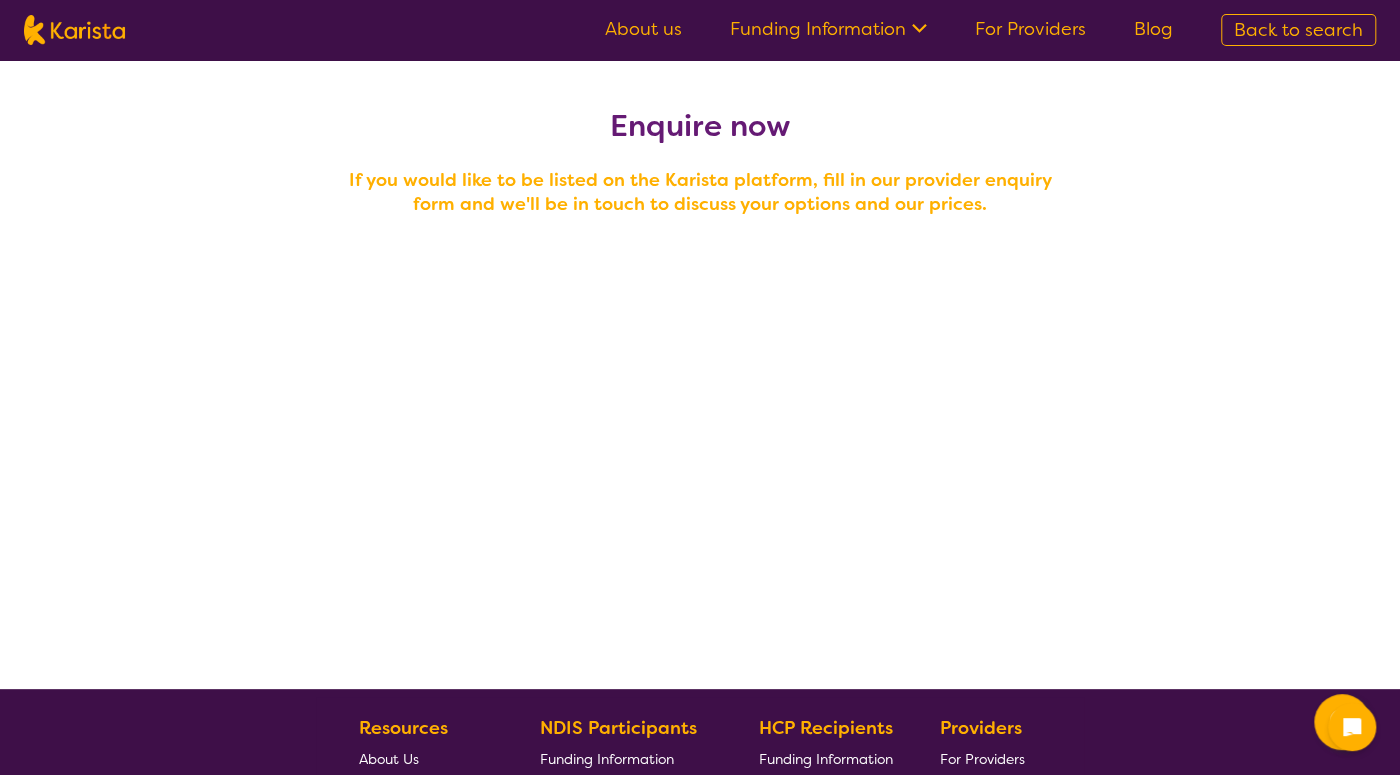 click on "If you would like to be listed on the Karista platform, fill in our
provider enquiry form and we'll be in touch to discuss your options
and our prices." at bounding box center (700, 192) 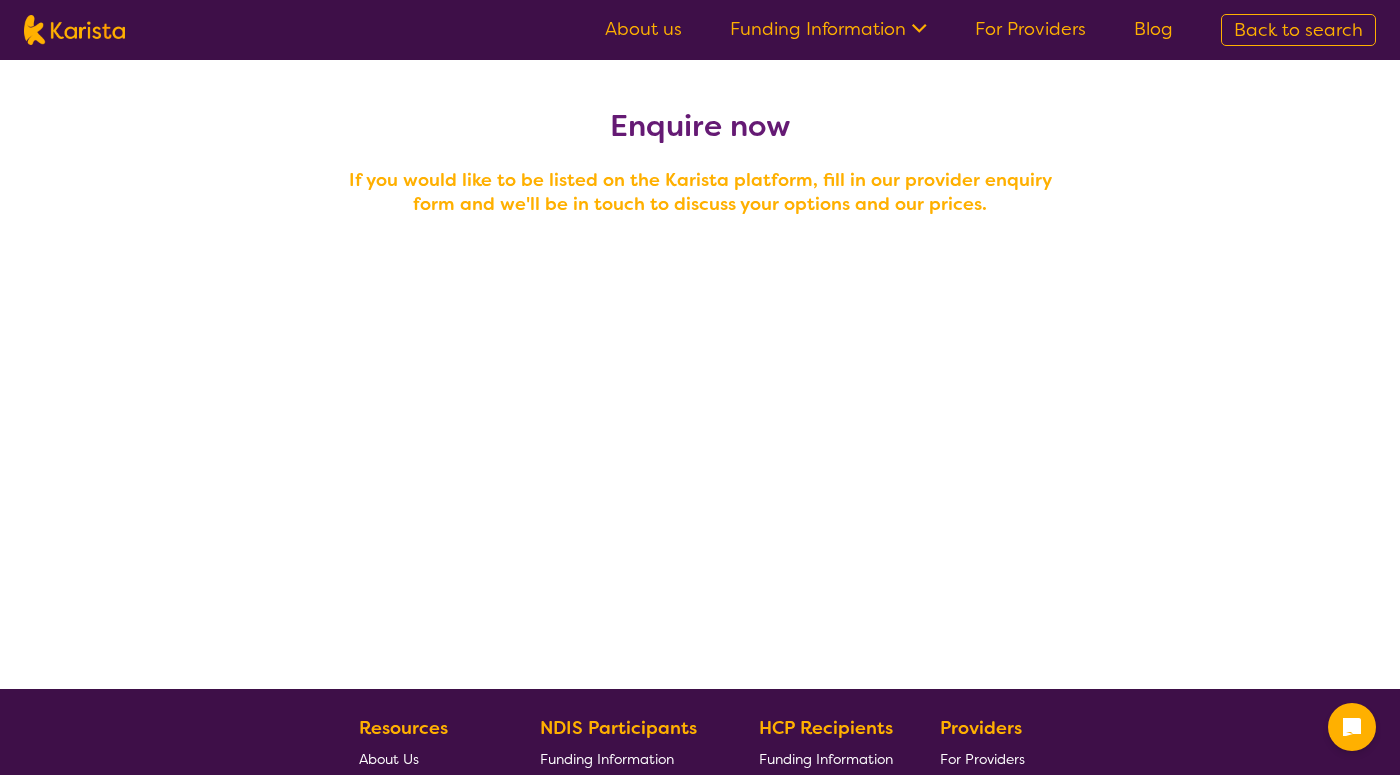 scroll, scrollTop: 0, scrollLeft: 0, axis: both 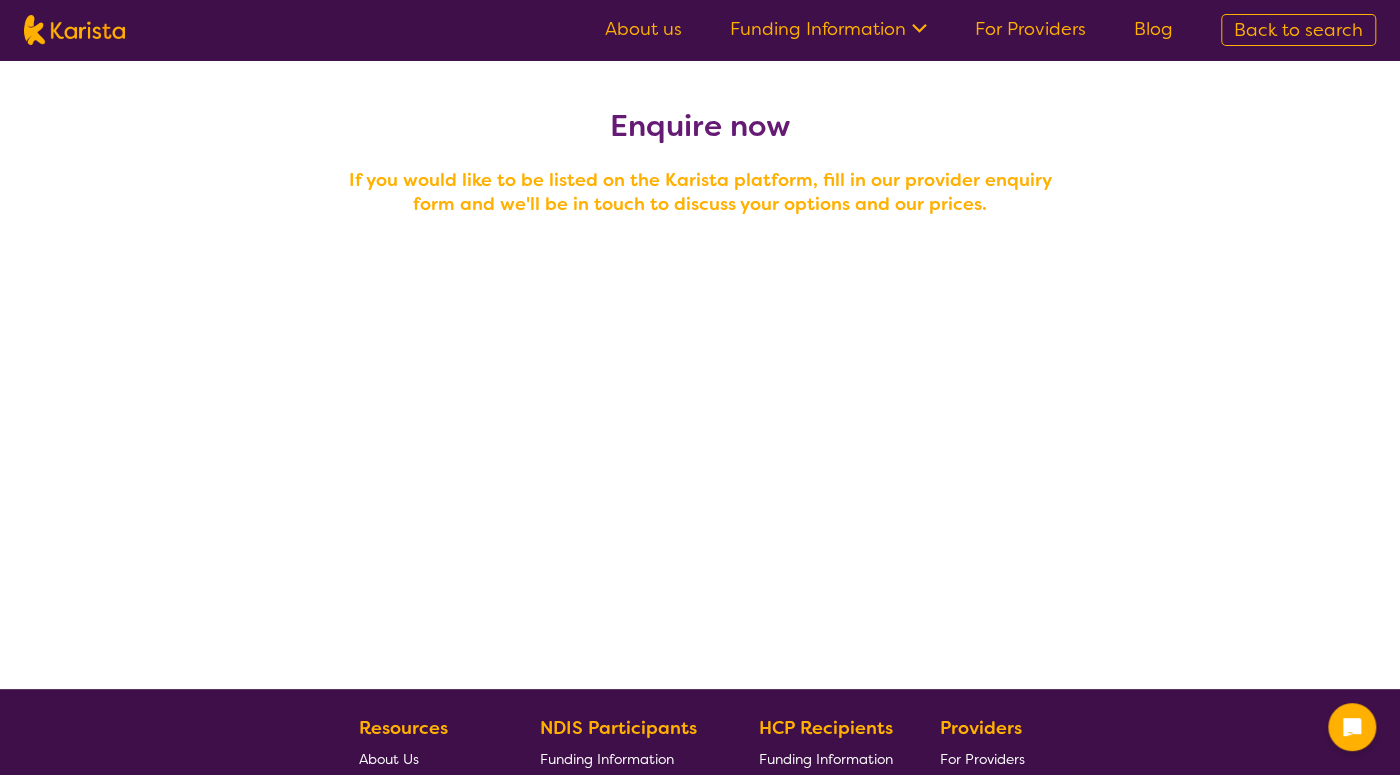 click on "If you would like to be listed on the Karista platform, fill in our
provider enquiry form and we'll be in touch to discuss your options
and our prices." at bounding box center [700, 192] 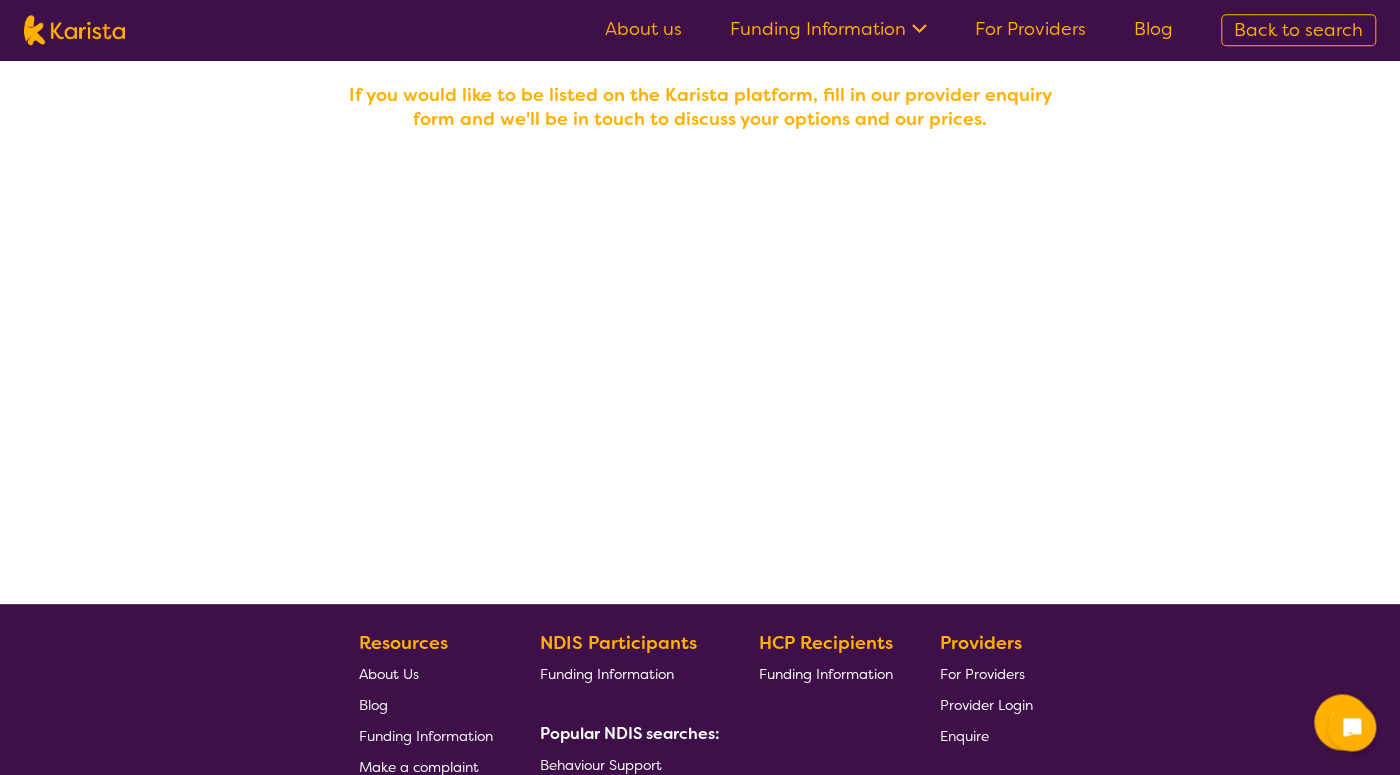 scroll, scrollTop: 105, scrollLeft: 0, axis: vertical 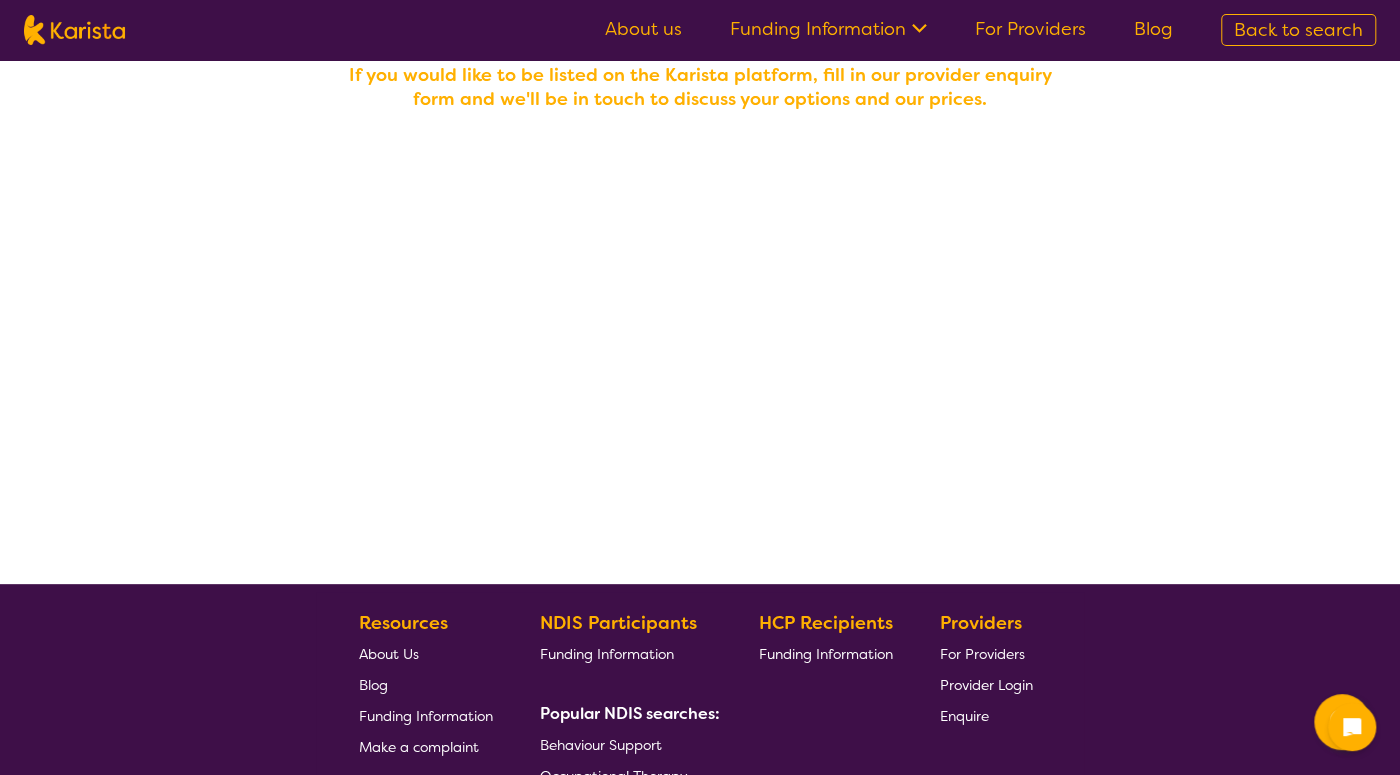 click on "Enquire now If you would like to be listed on the Karista platform, fill in our
provider enquiry form and we'll be in touch to discuss your options
and our prices." at bounding box center [700, 269] 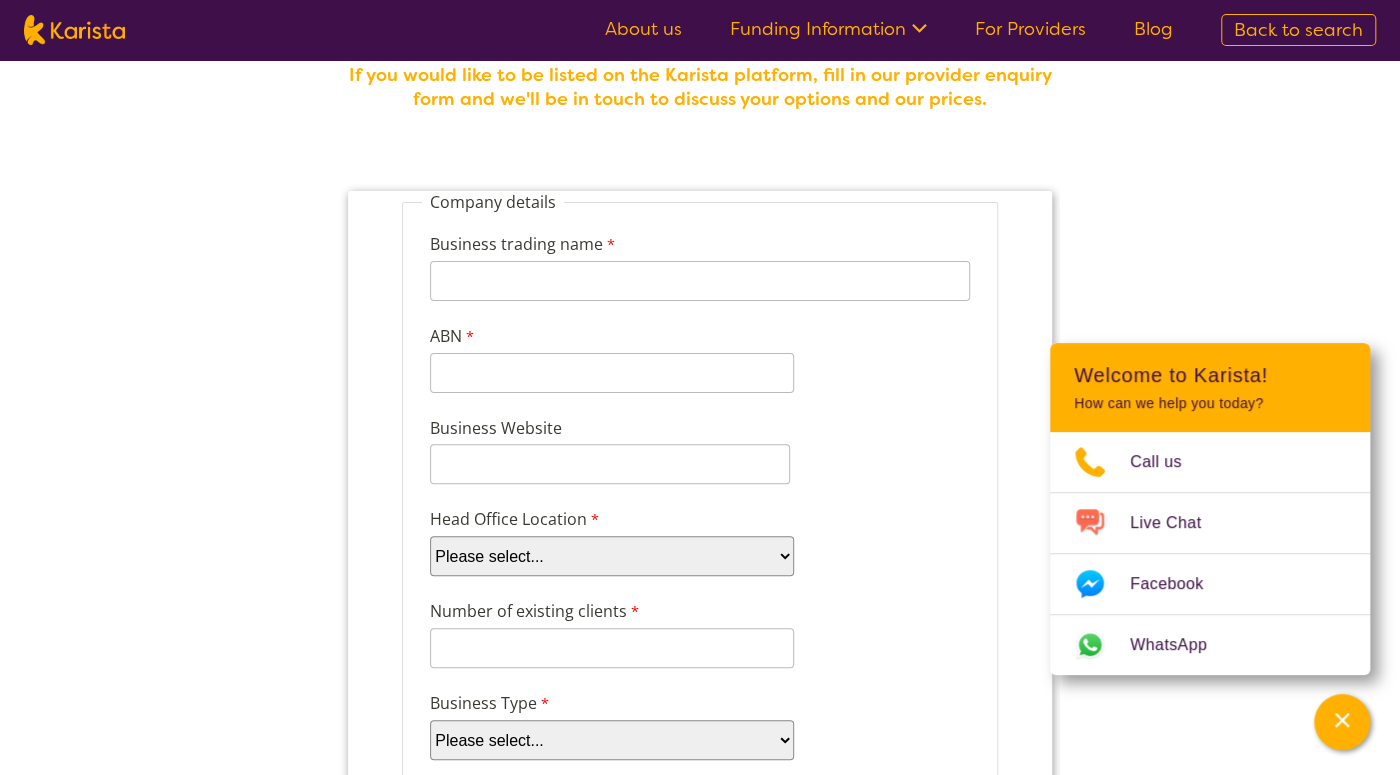 scroll, scrollTop: 0, scrollLeft: 0, axis: both 